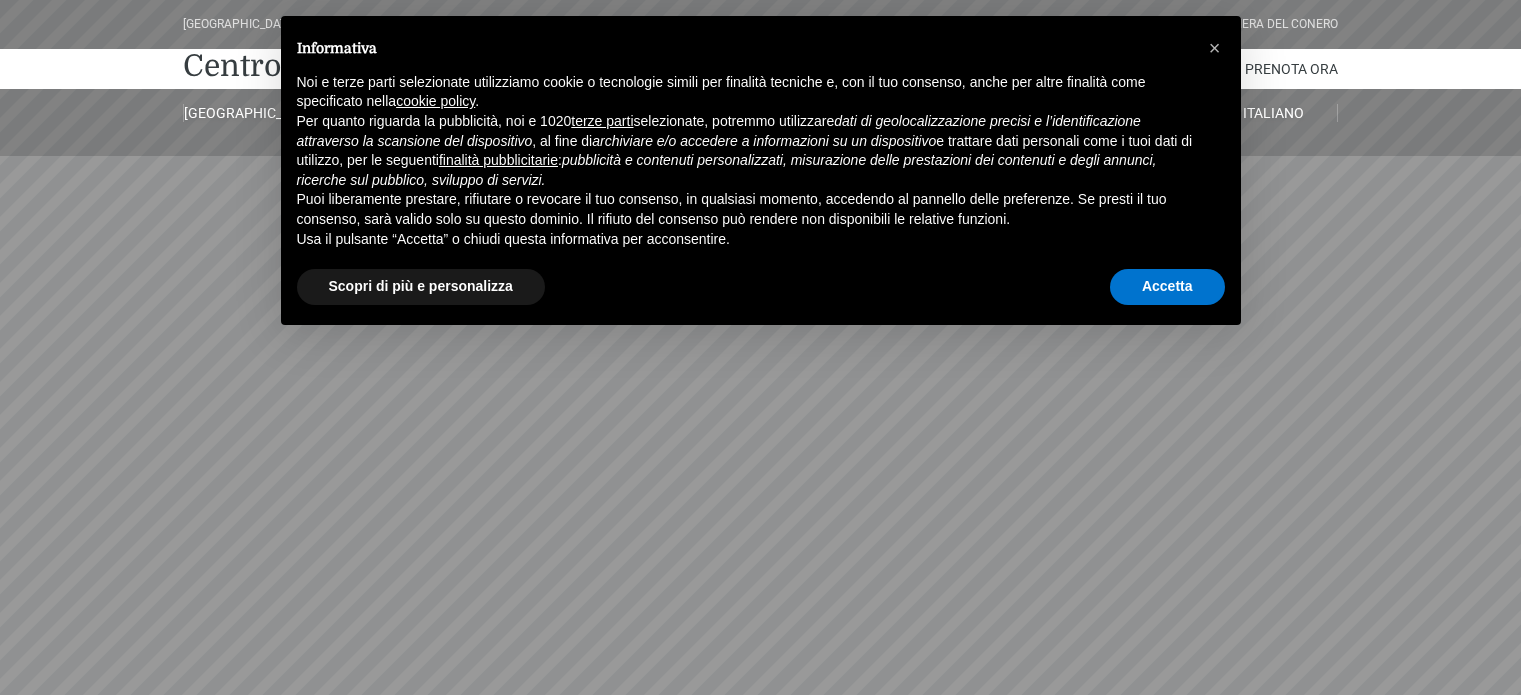 scroll, scrollTop: 0, scrollLeft: 0, axis: both 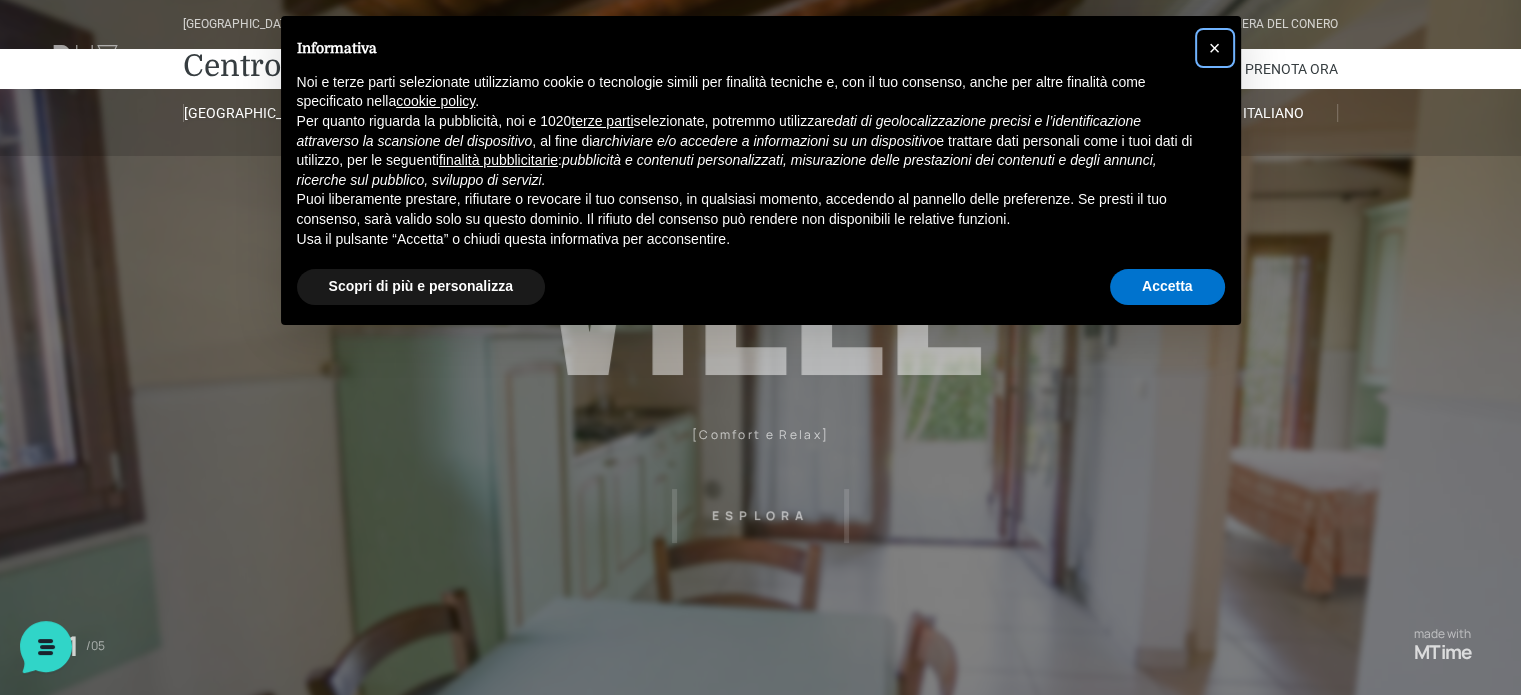 click on "×" at bounding box center (1215, 48) 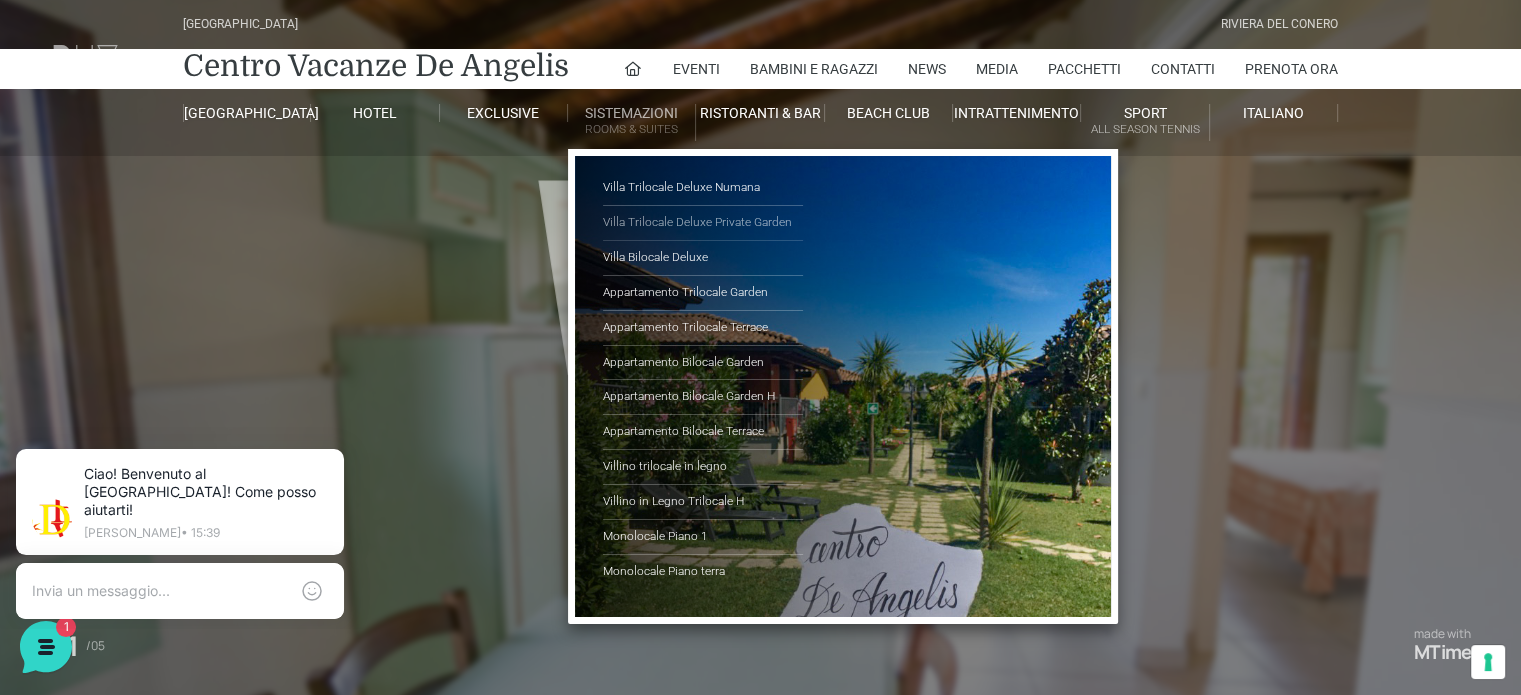 click on "Villa Trilocale Deluxe Private Garden" at bounding box center (703, 223) 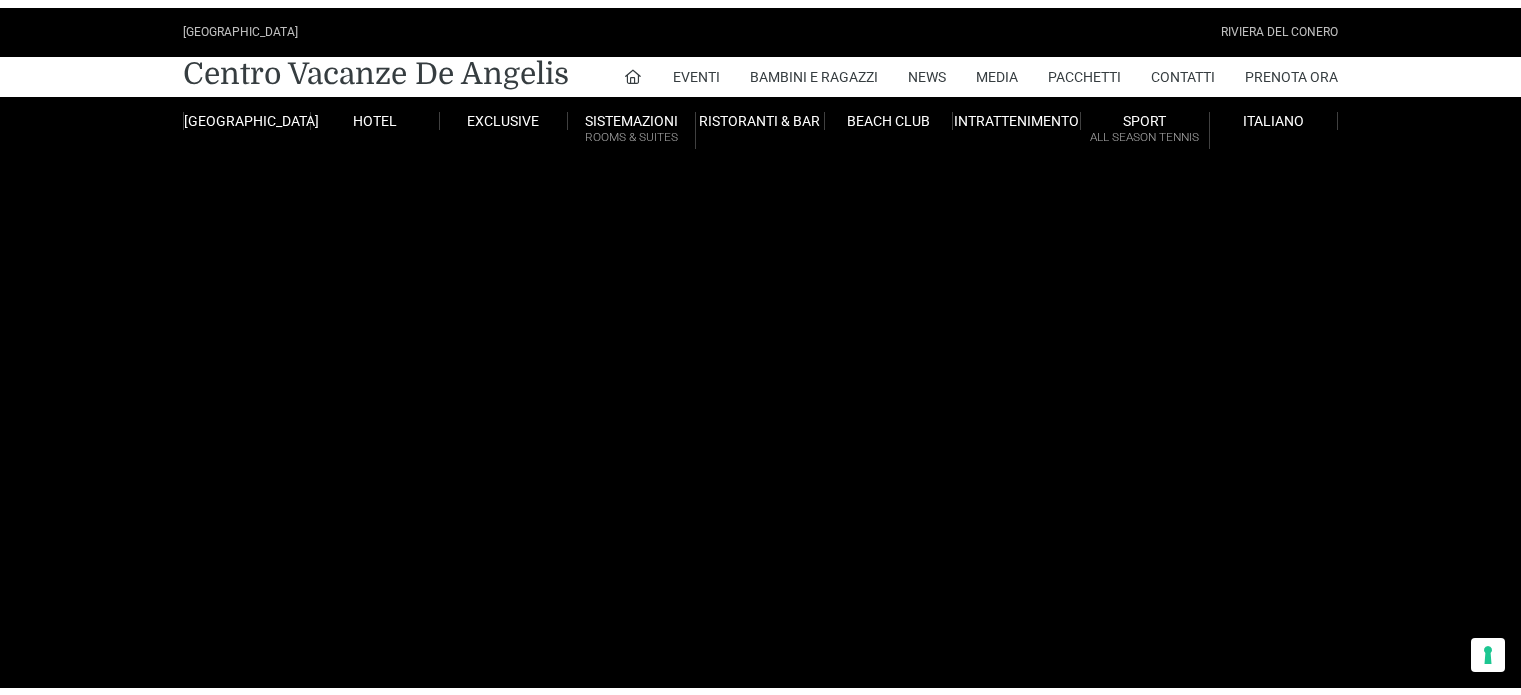 scroll, scrollTop: 0, scrollLeft: 0, axis: both 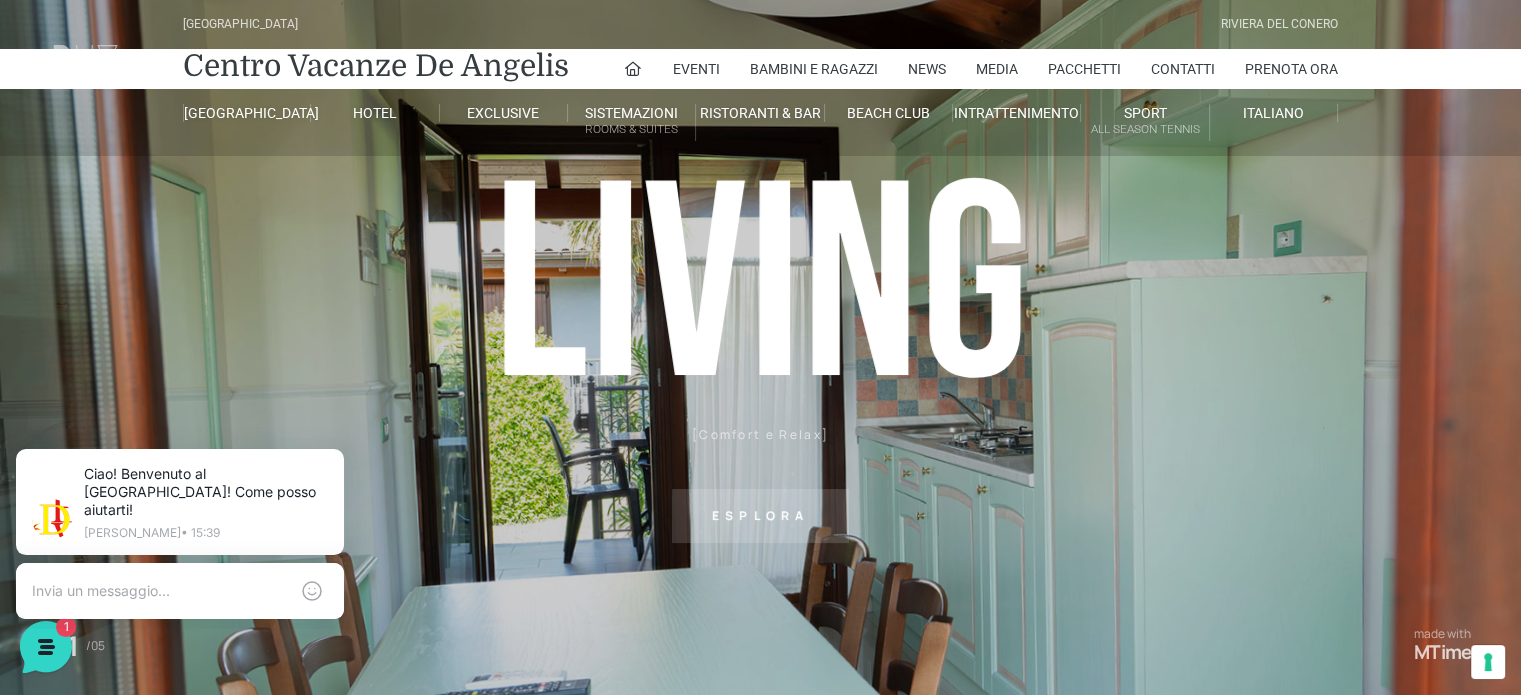 click on "Esplora" at bounding box center [760, 516] 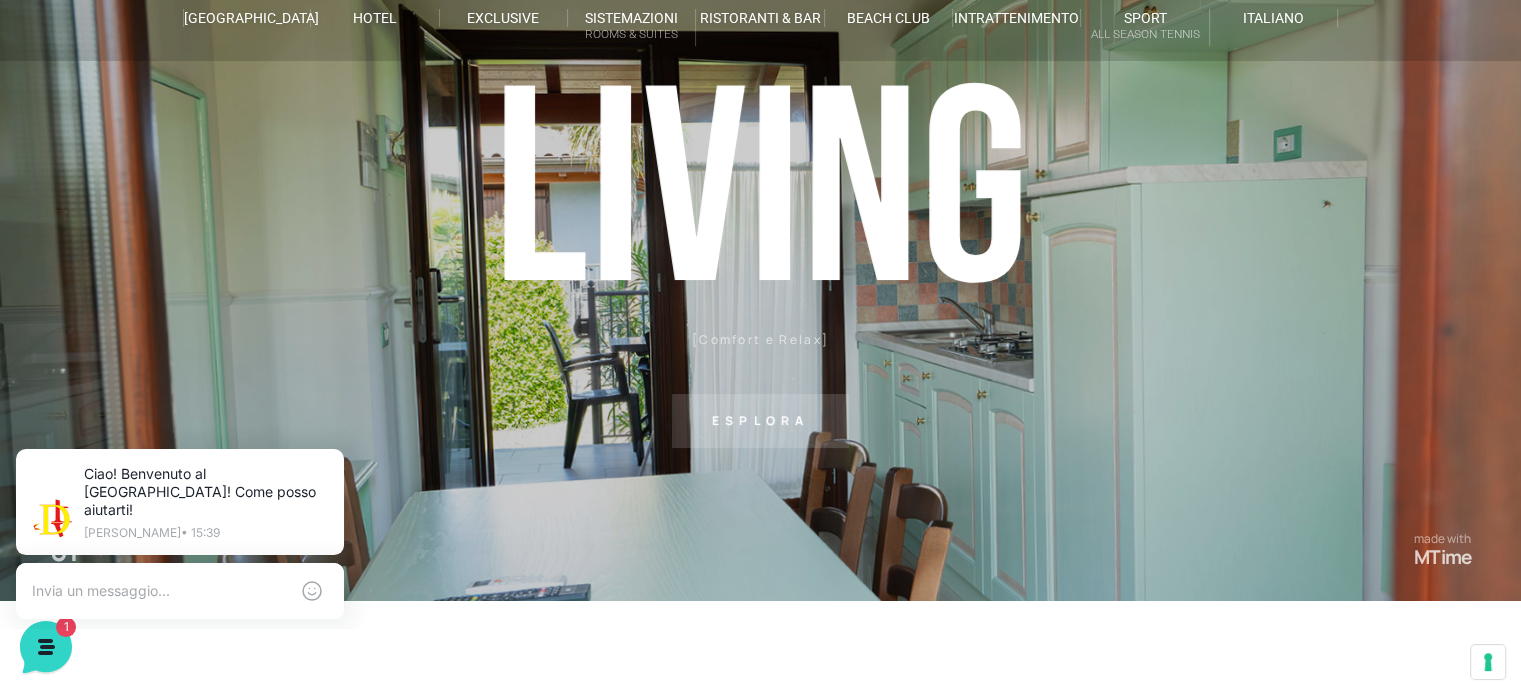 click on "L i v i n g [Comfort e Relax] Esplora" at bounding box center [760, 252] 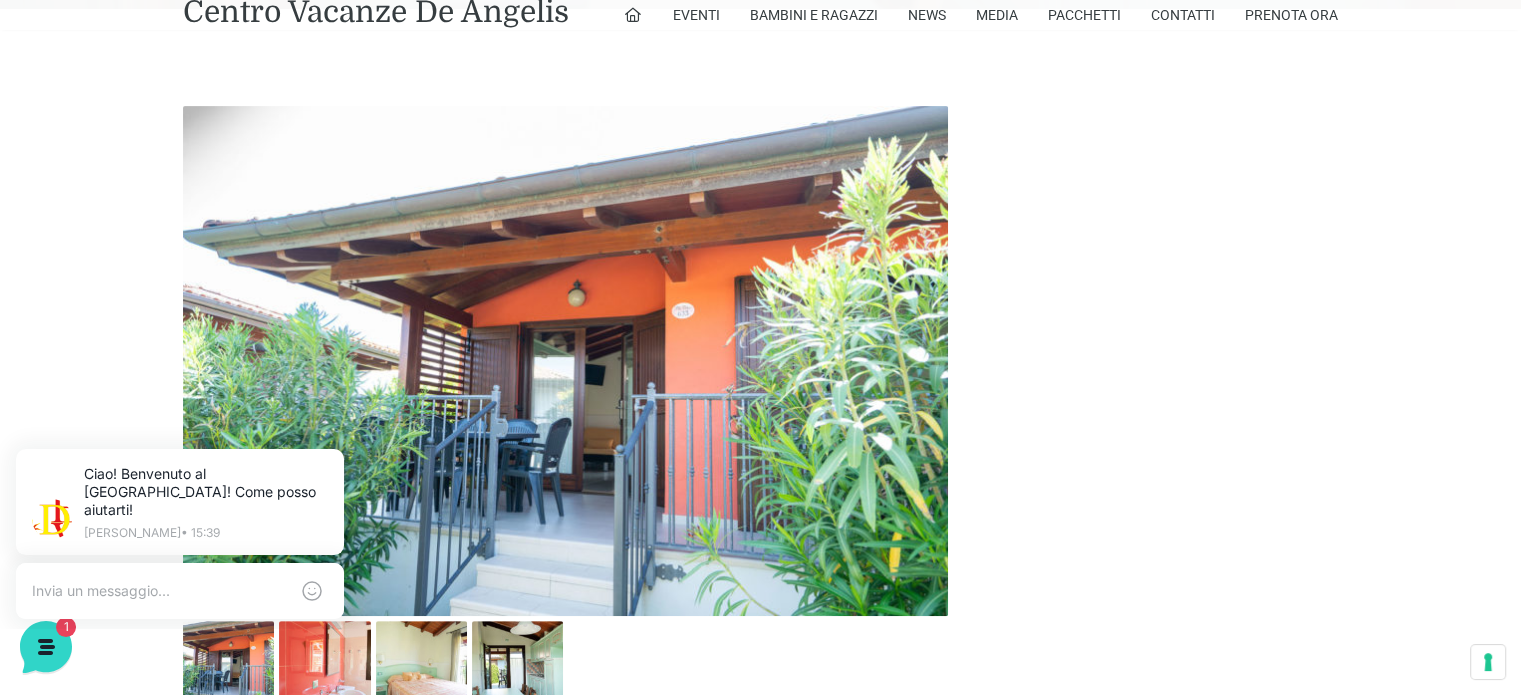scroll, scrollTop: 695, scrollLeft: 0, axis: vertical 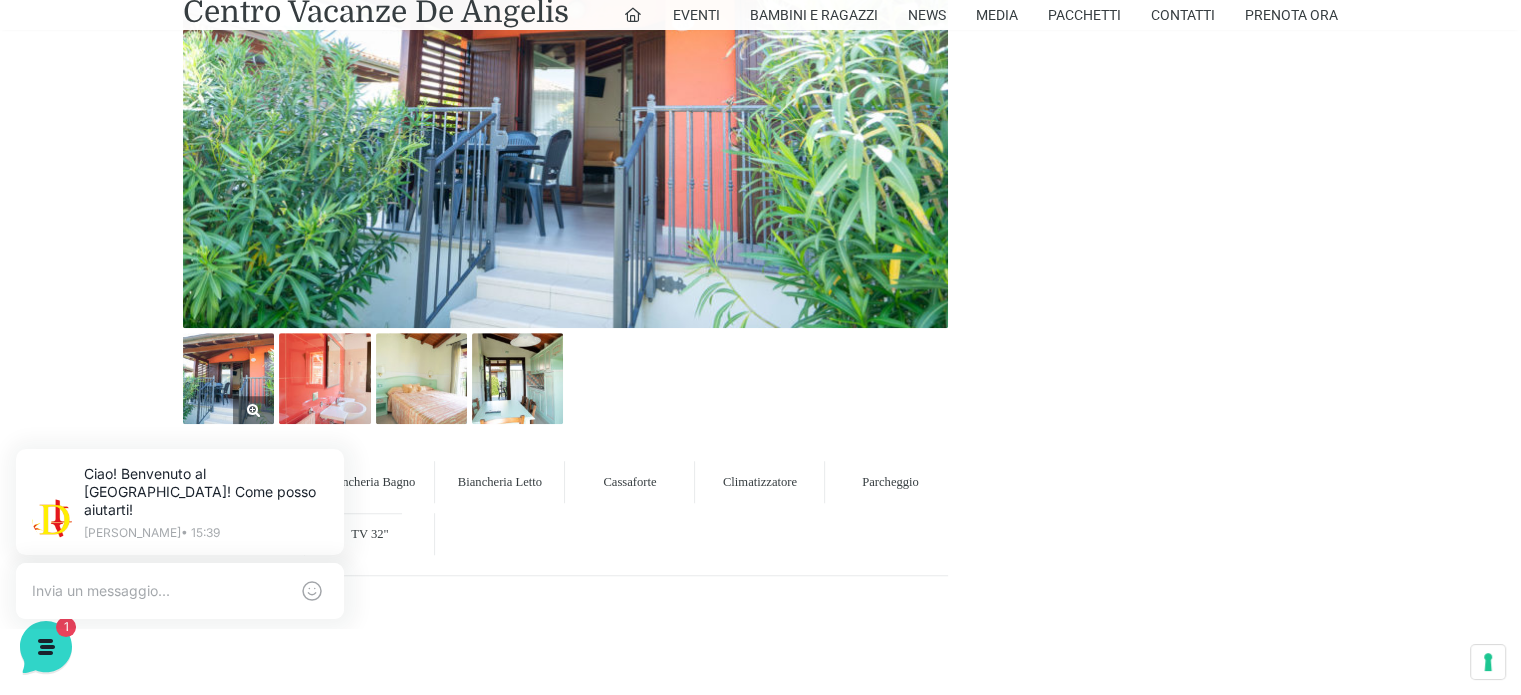 click at bounding box center (228, 378) 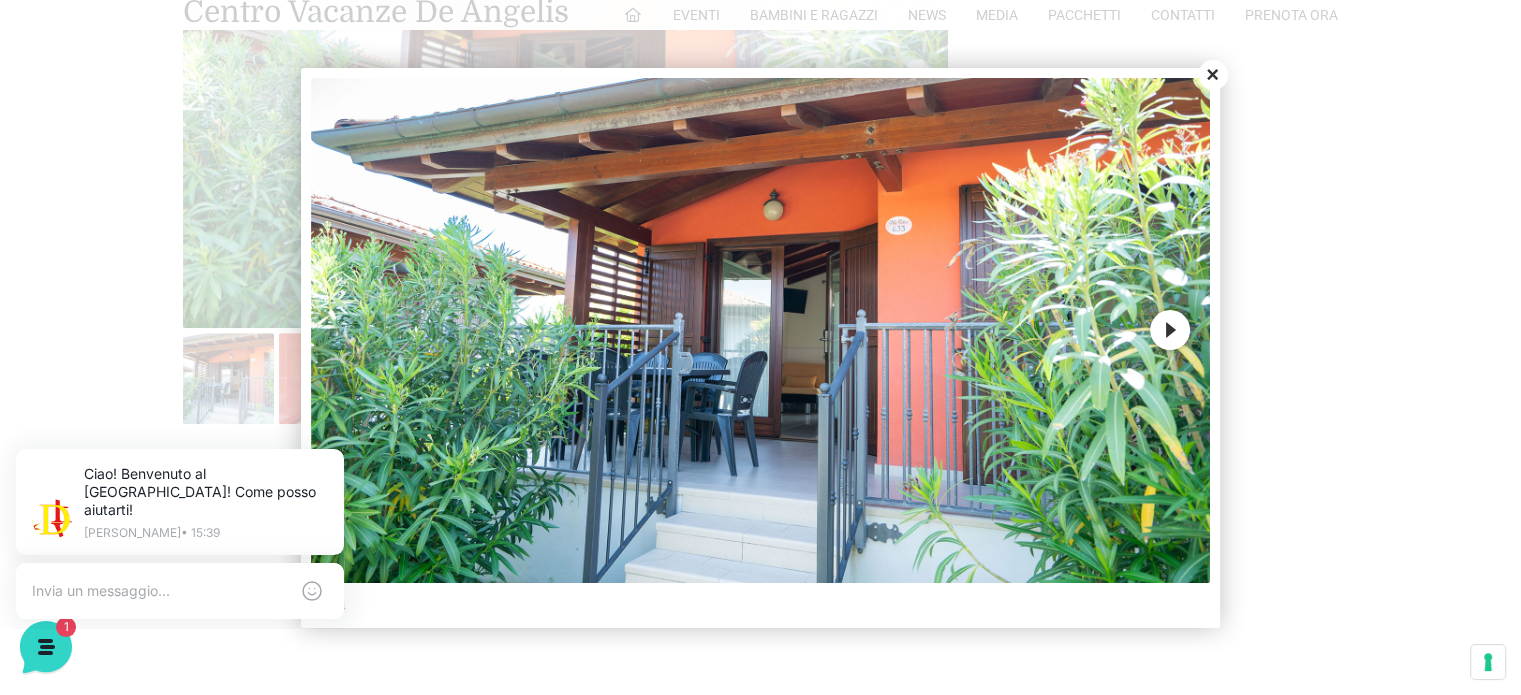 click on "Next" at bounding box center (1170, 330) 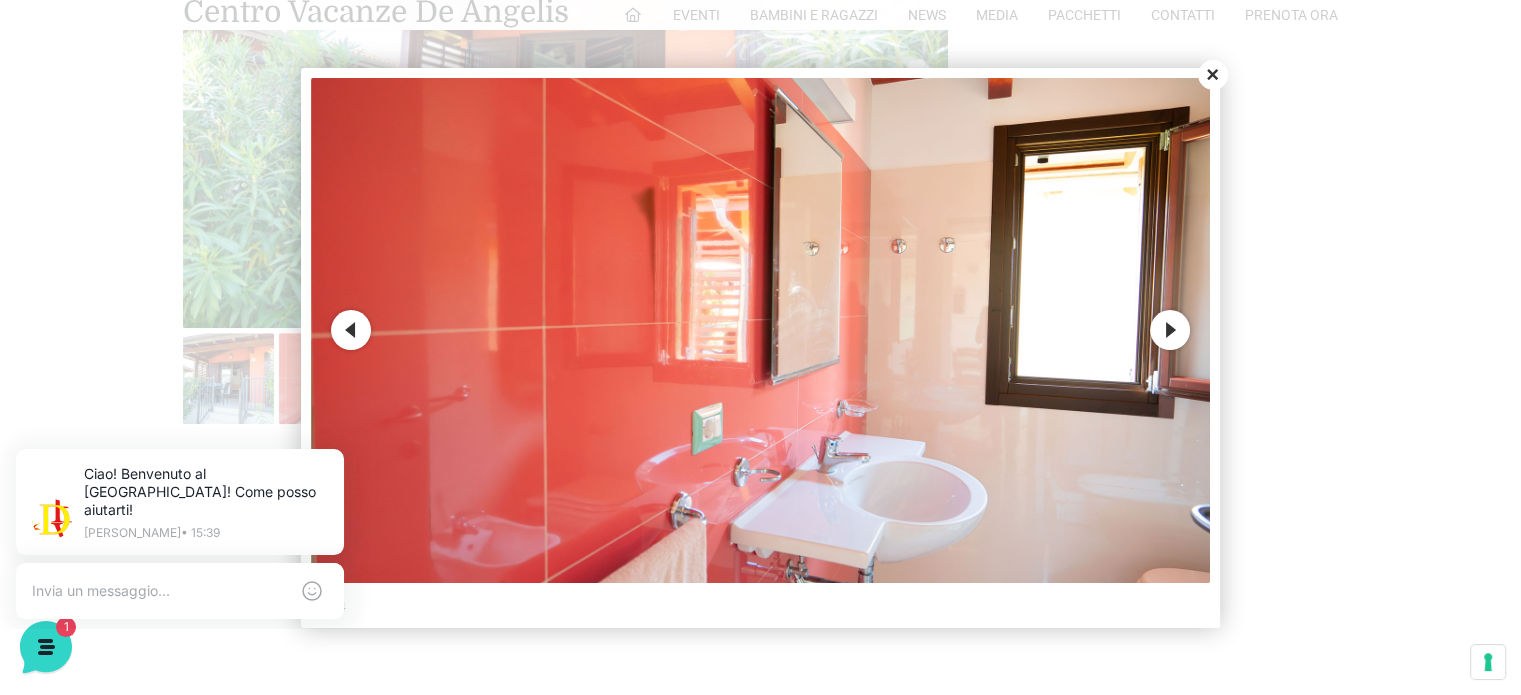 click on "Next" at bounding box center (1170, 330) 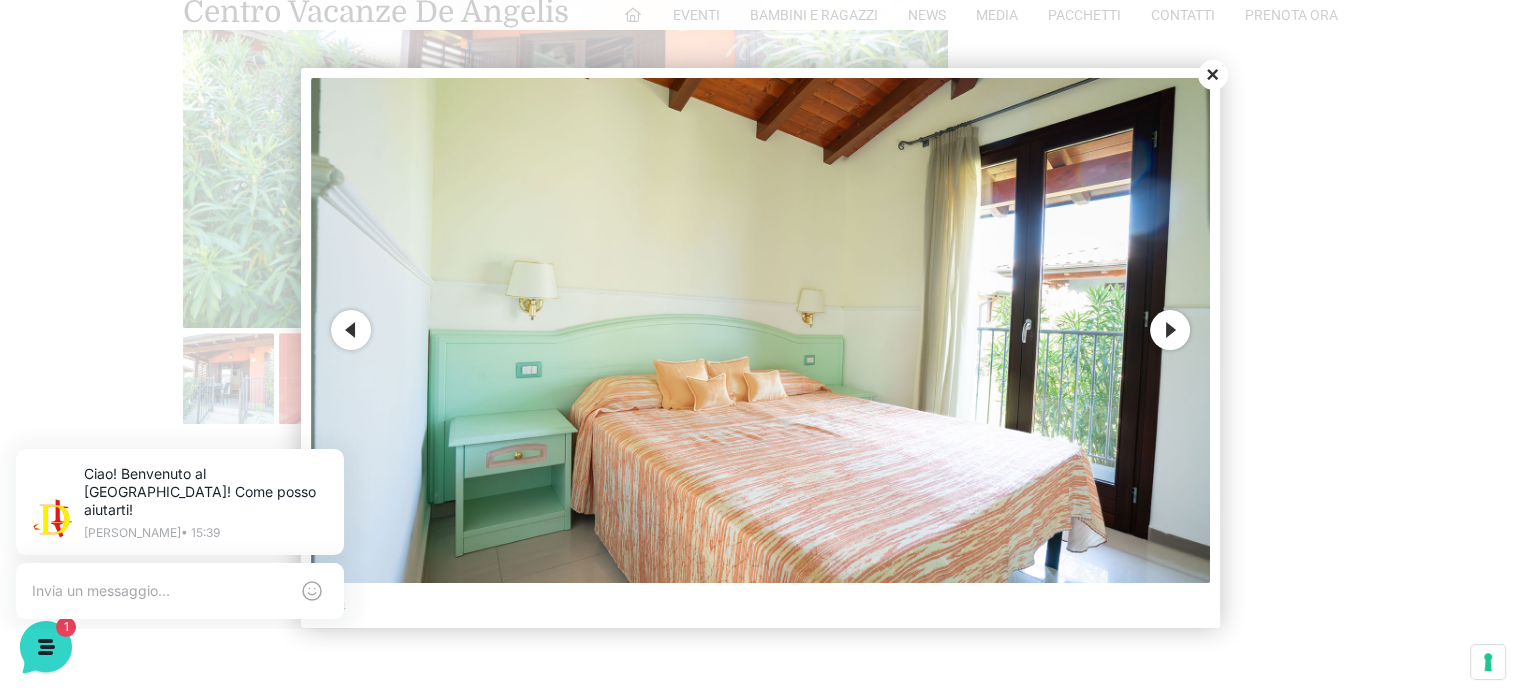 click on "Next" at bounding box center [1170, 330] 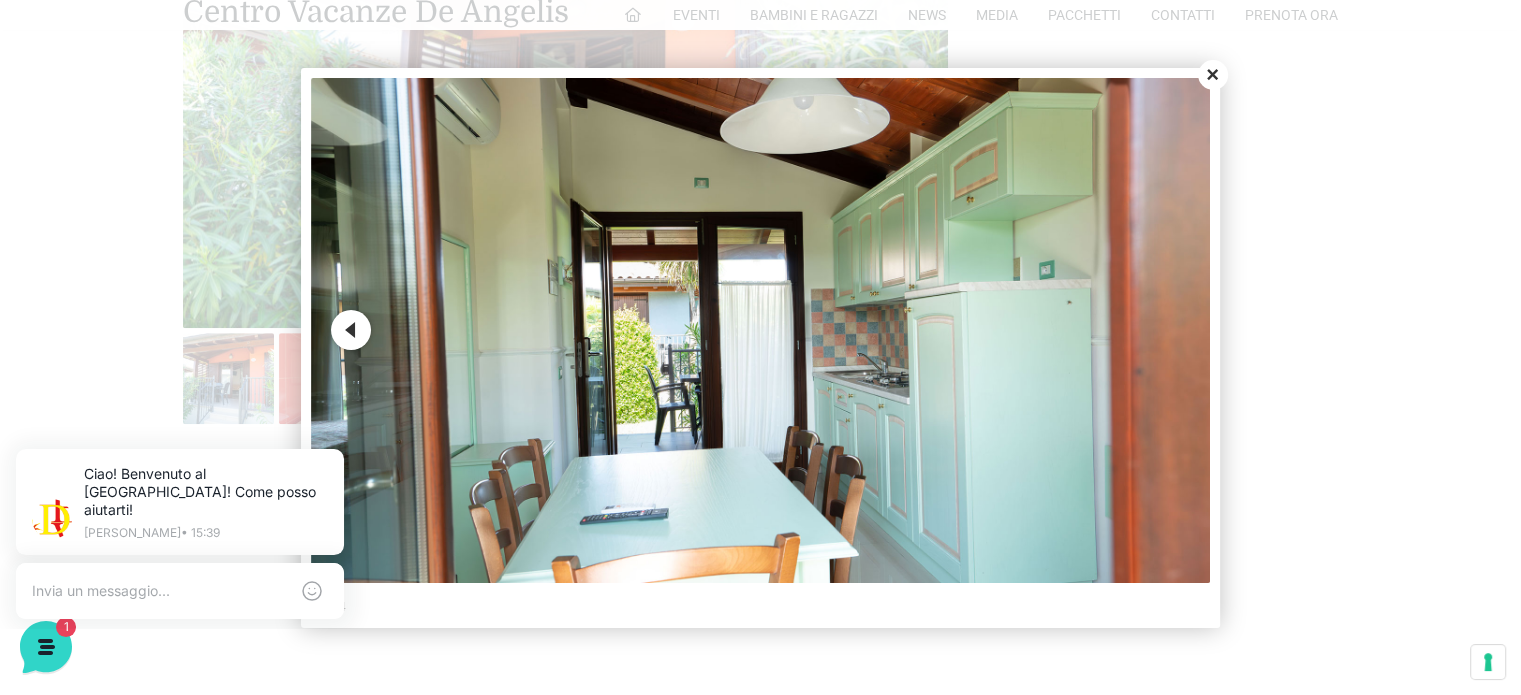 click at bounding box center (760, 331) 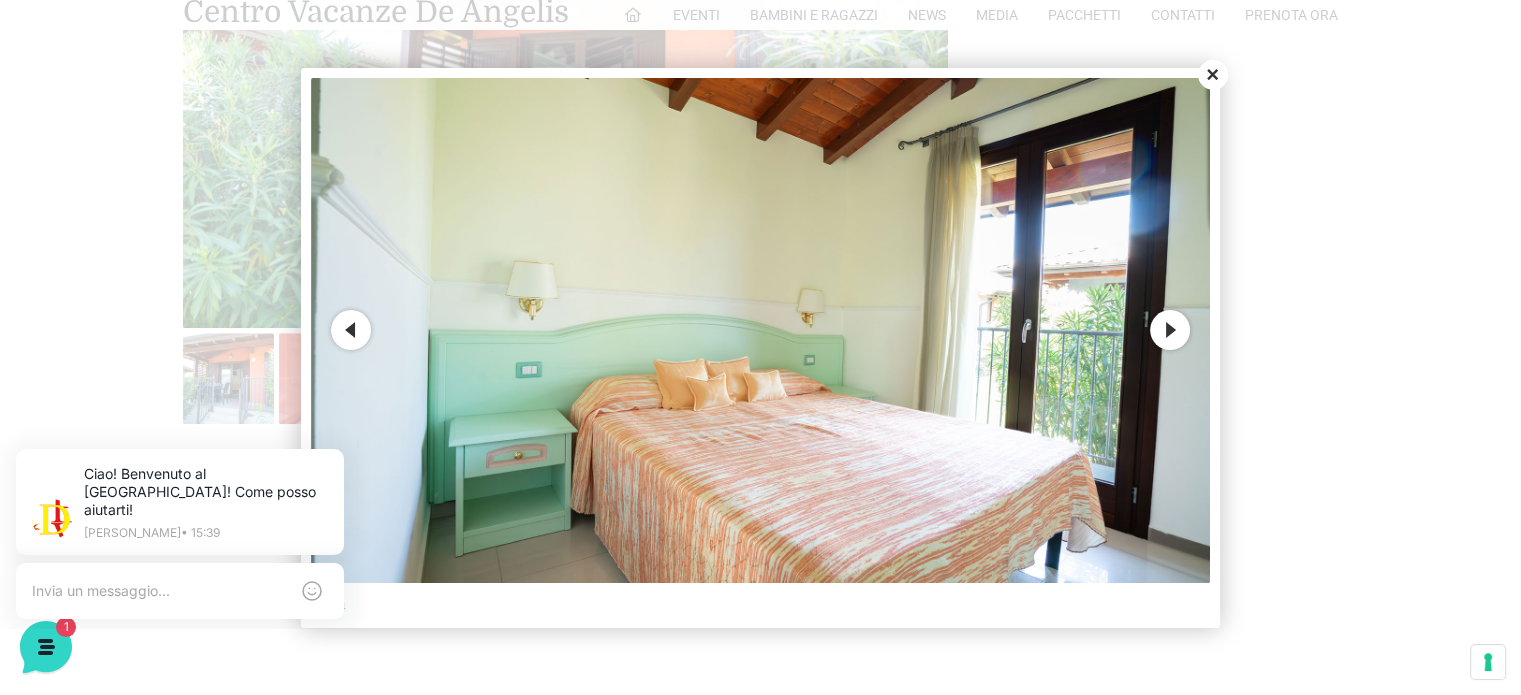 click on "Previous" at bounding box center (351, 330) 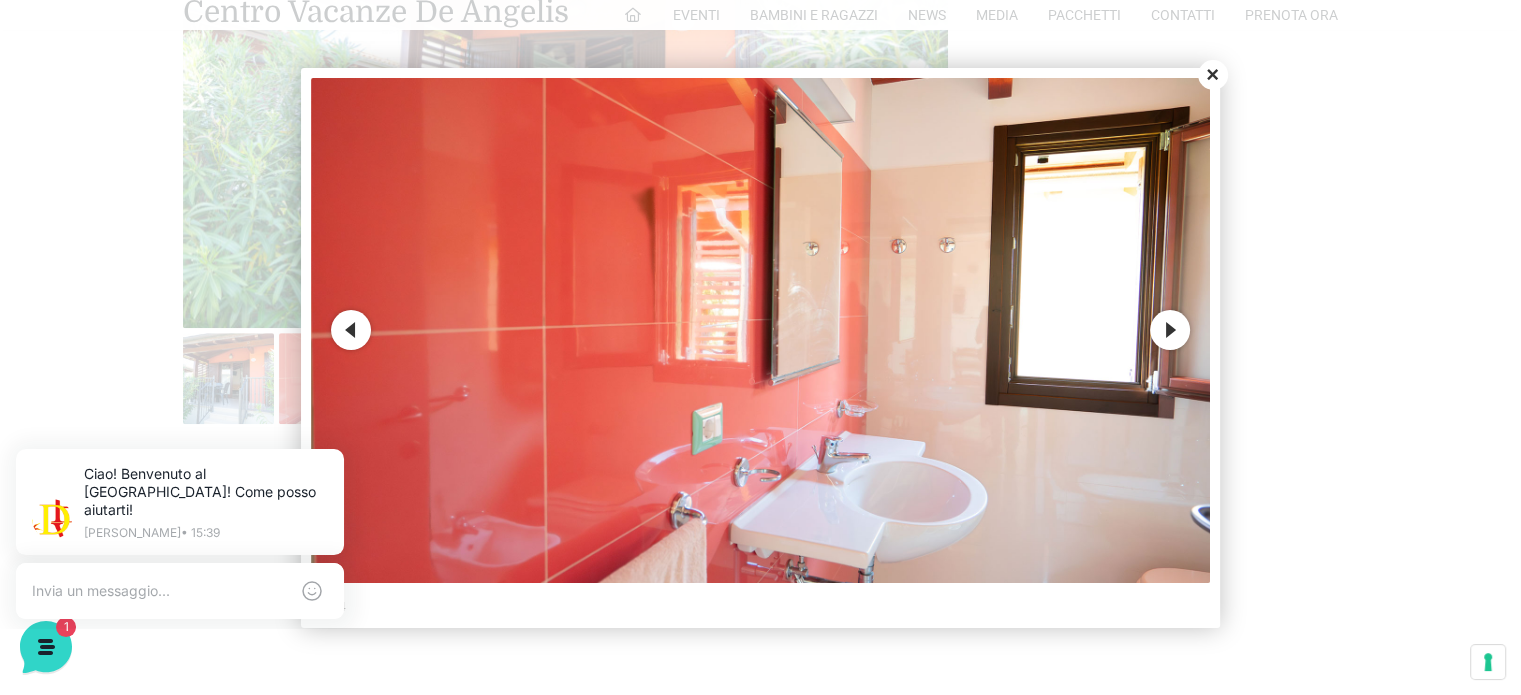 click on "Previous" at bounding box center (351, 330) 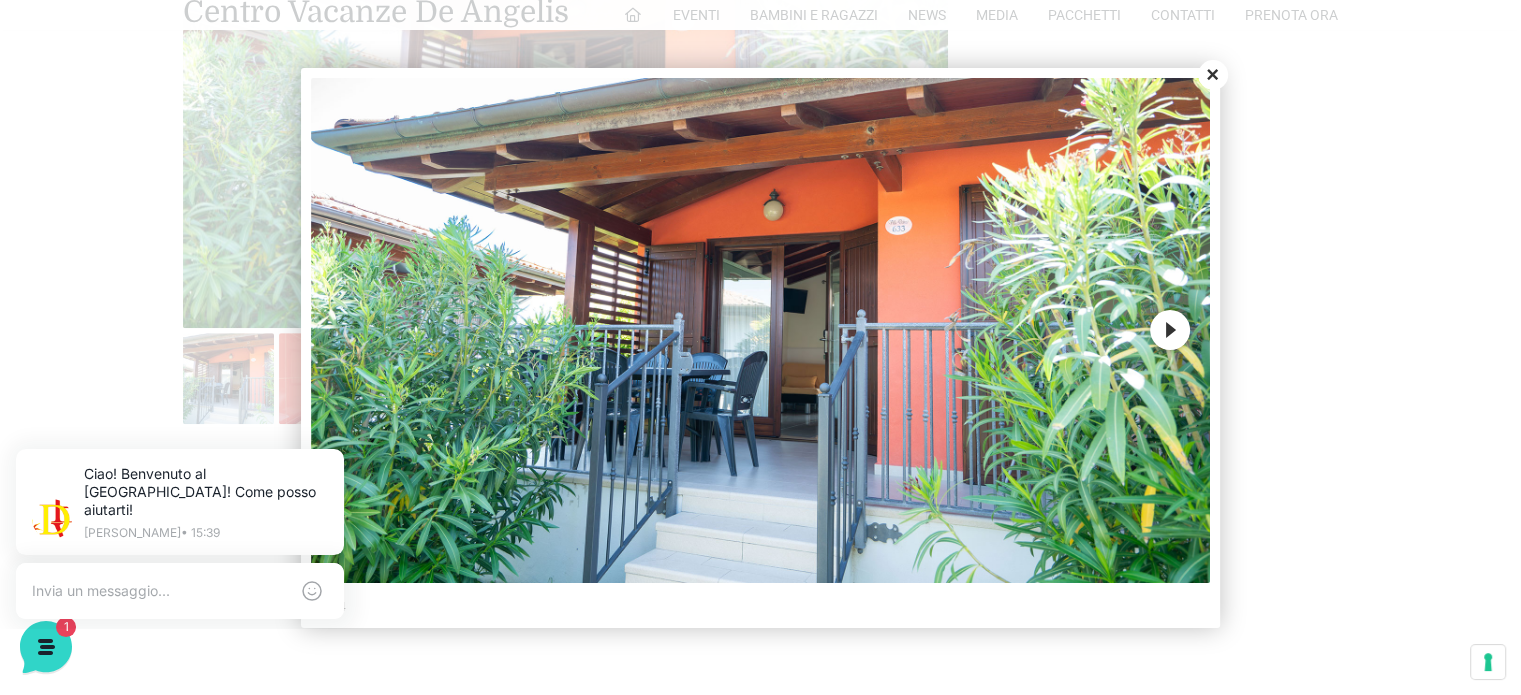 click on "Close" at bounding box center [1213, 75] 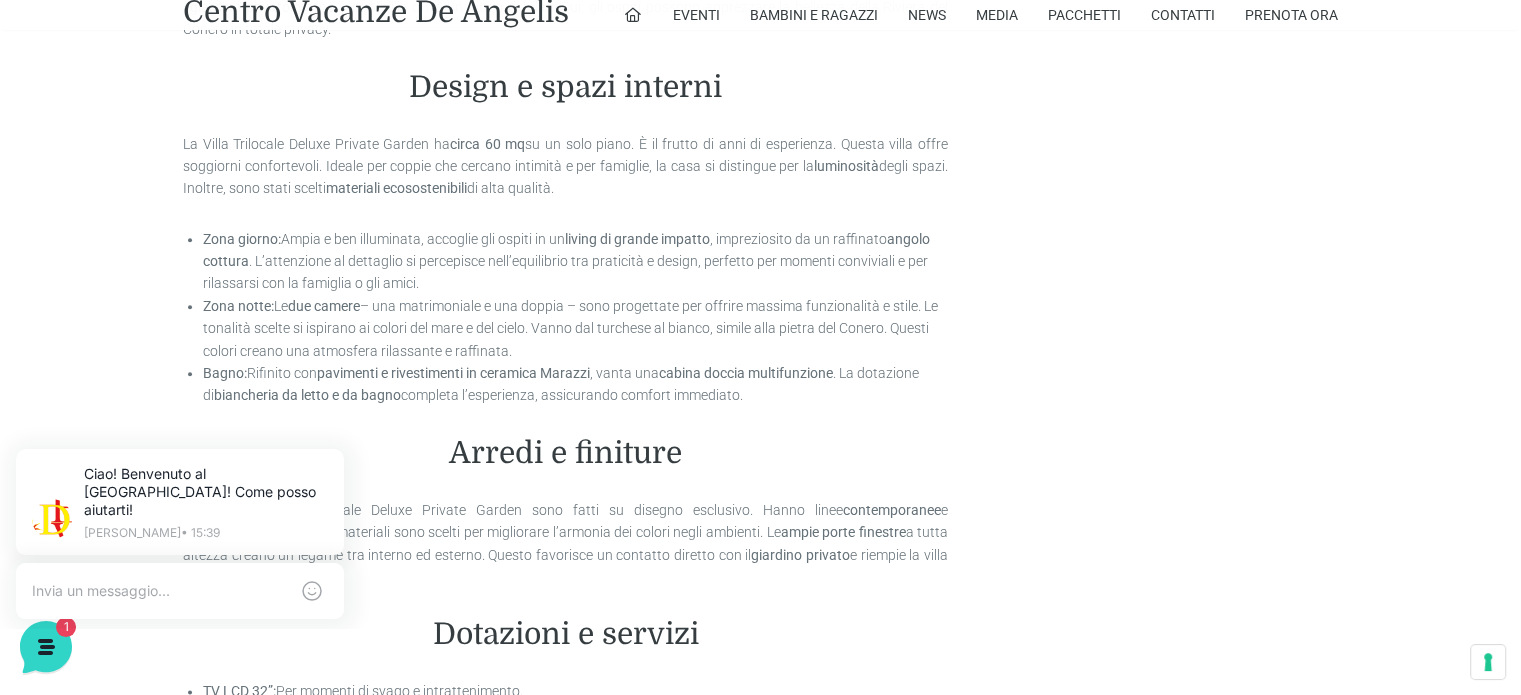 scroll, scrollTop: 2228, scrollLeft: 0, axis: vertical 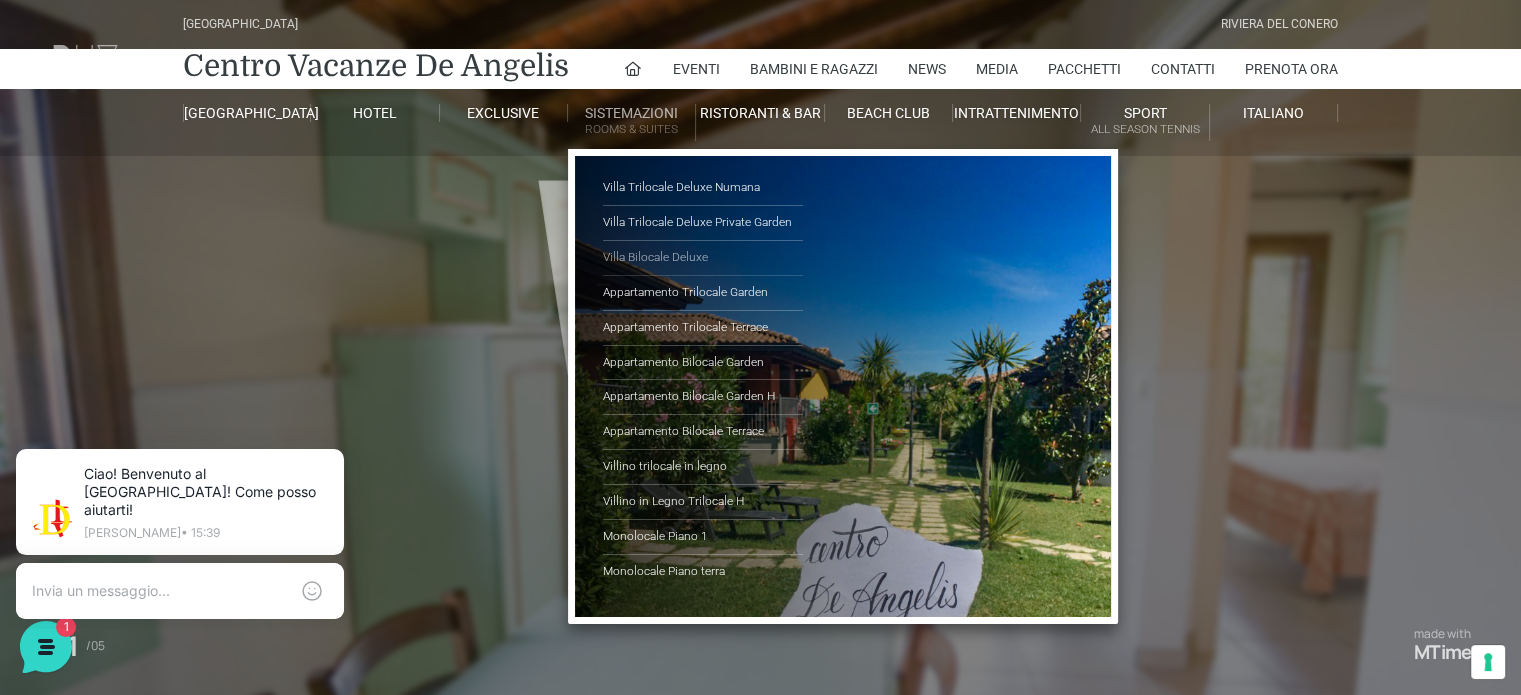 click on "Villa Bilocale Deluxe" at bounding box center (703, 258) 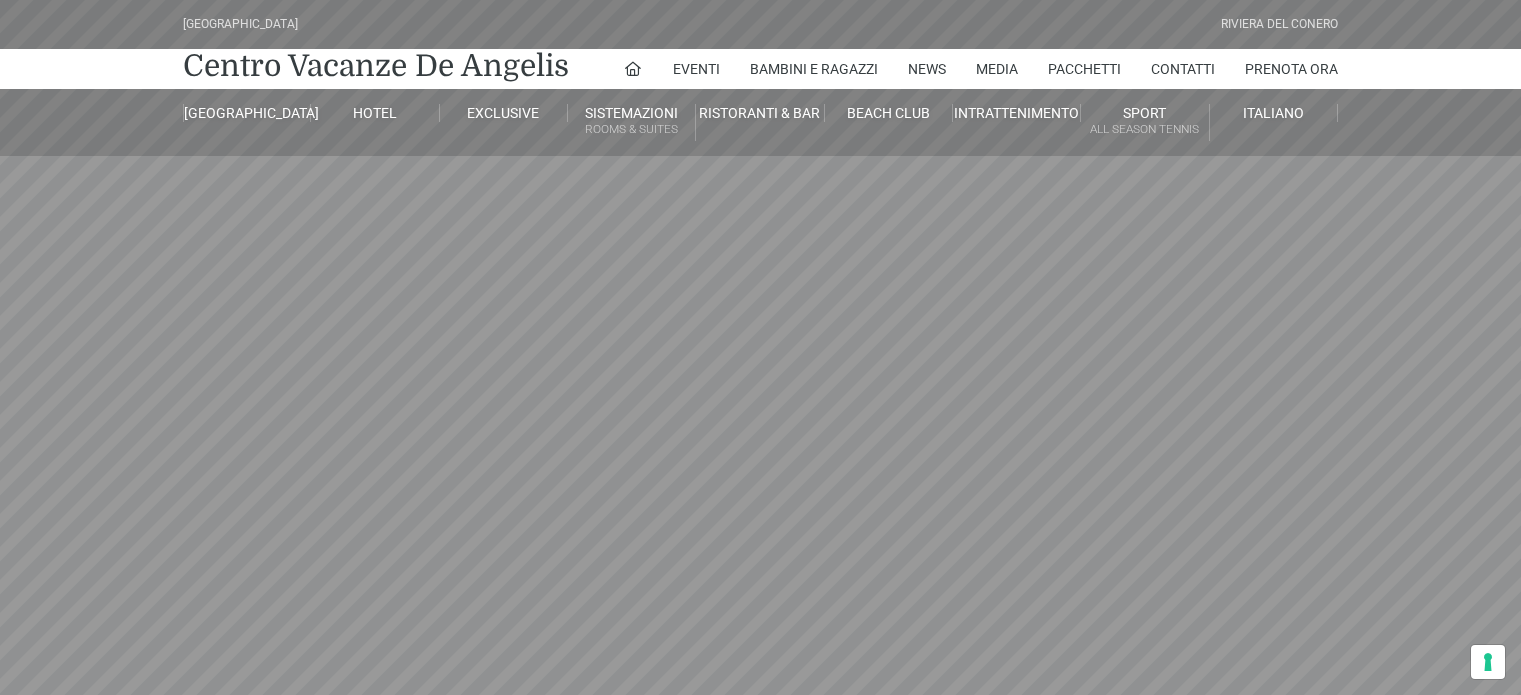 scroll, scrollTop: 0, scrollLeft: 0, axis: both 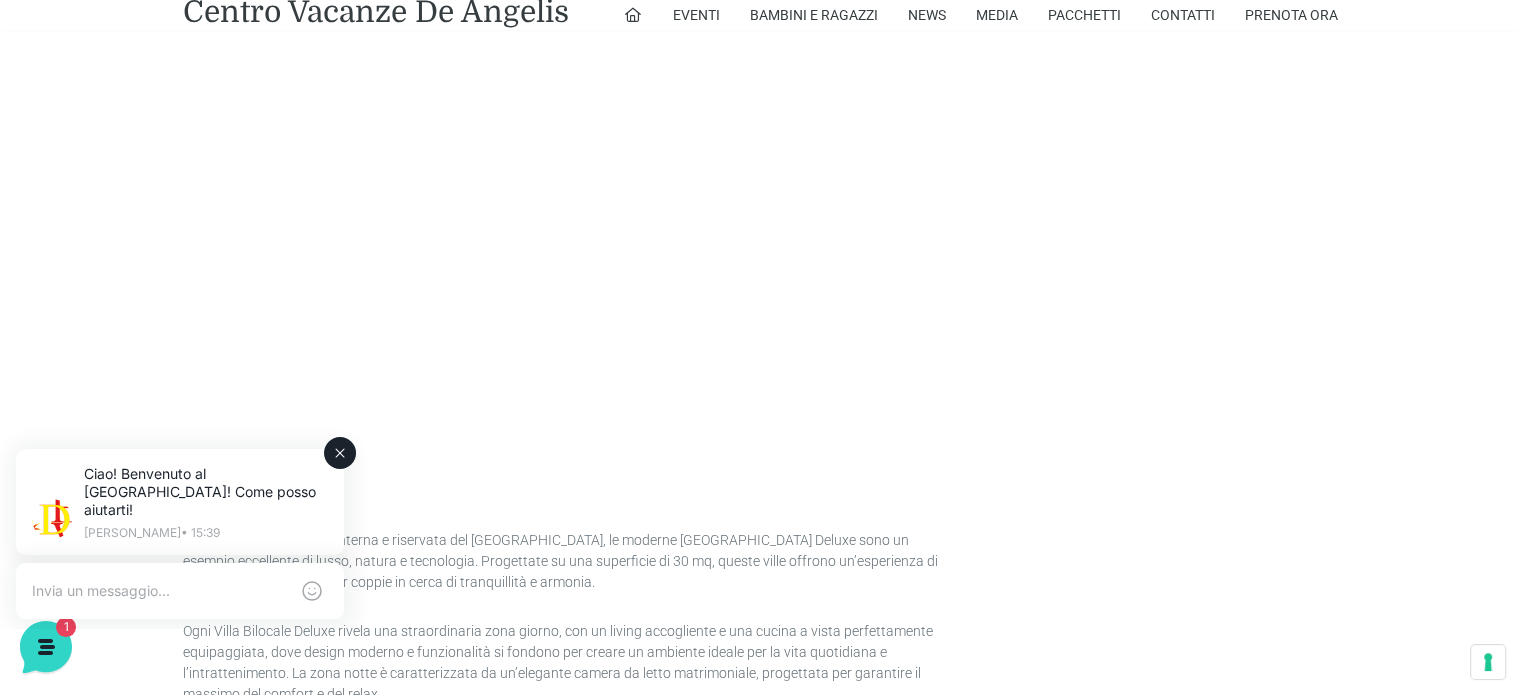 click at bounding box center (340, 453) 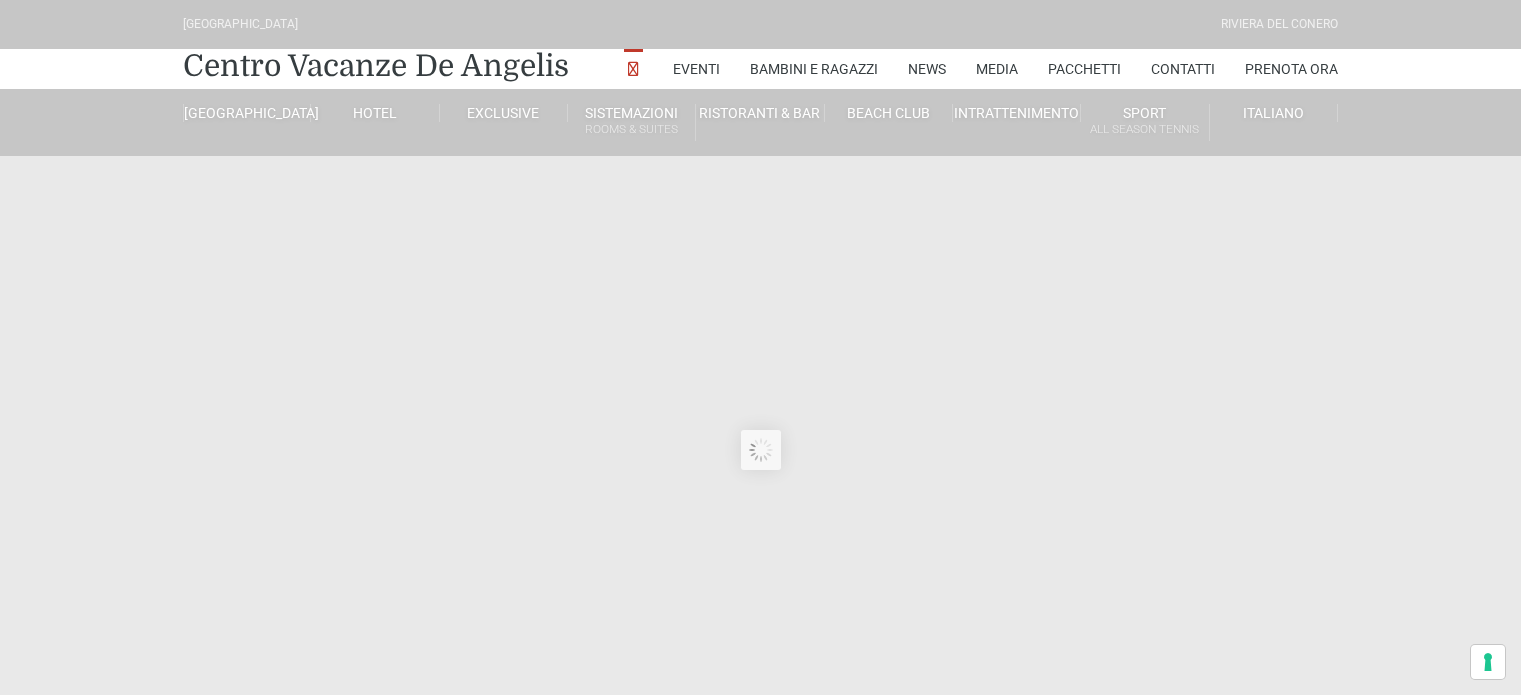 scroll, scrollTop: 0, scrollLeft: 0, axis: both 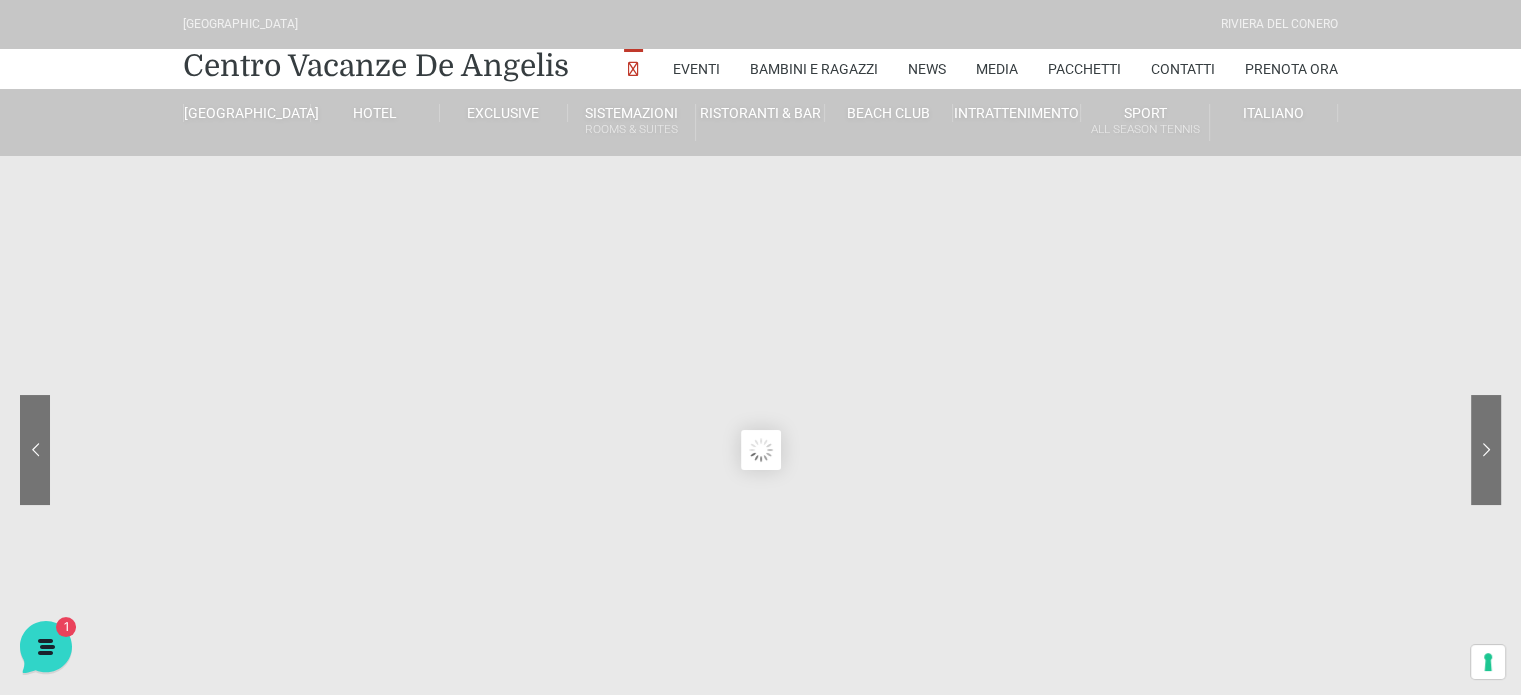 click 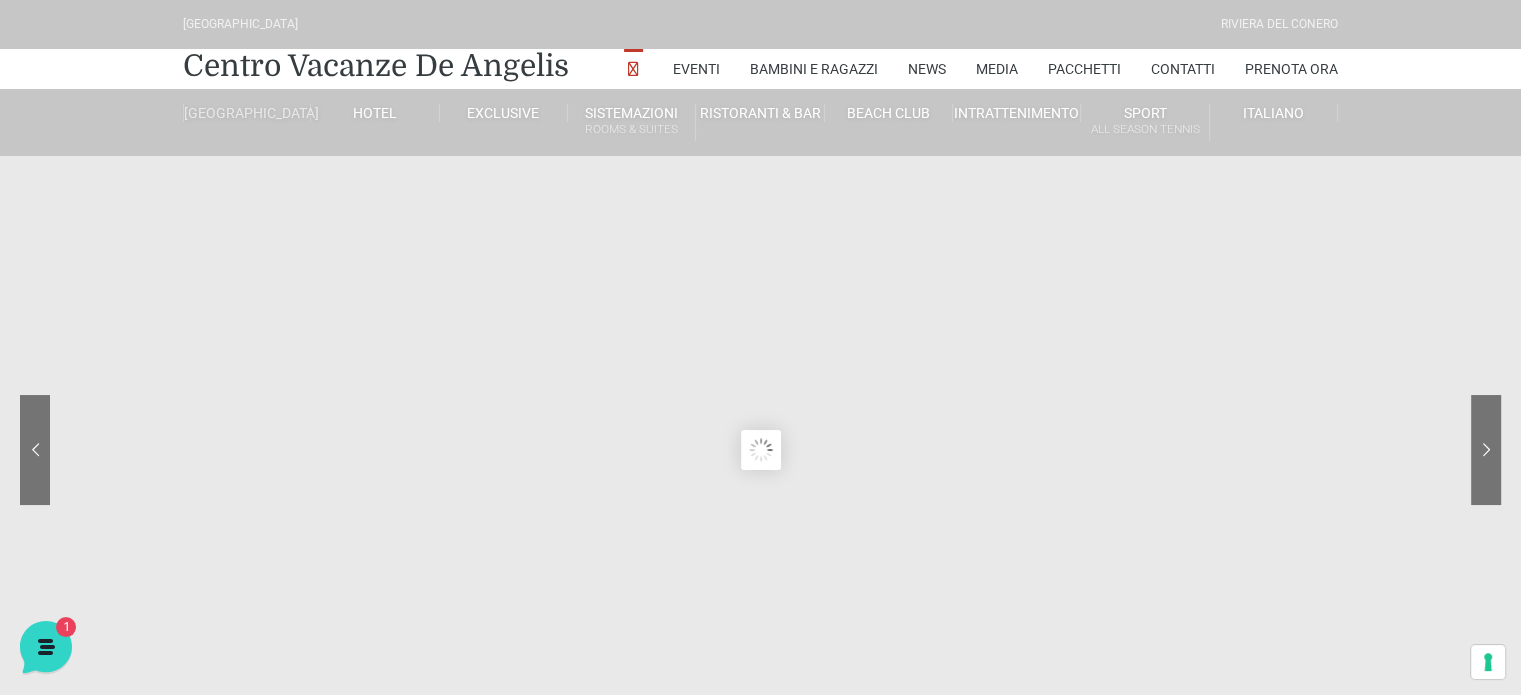 click on "[GEOGRAPHIC_DATA]" at bounding box center [247, 113] 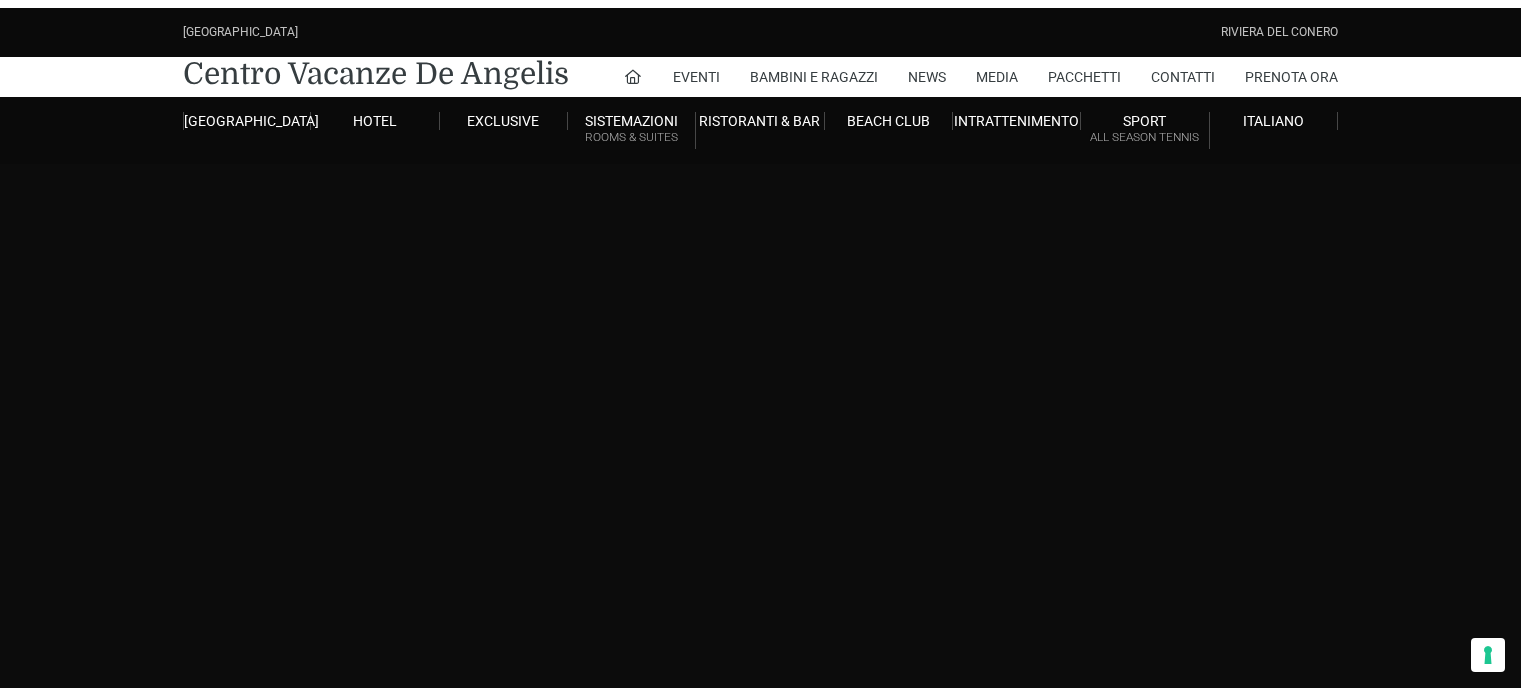 scroll, scrollTop: 0, scrollLeft: 0, axis: both 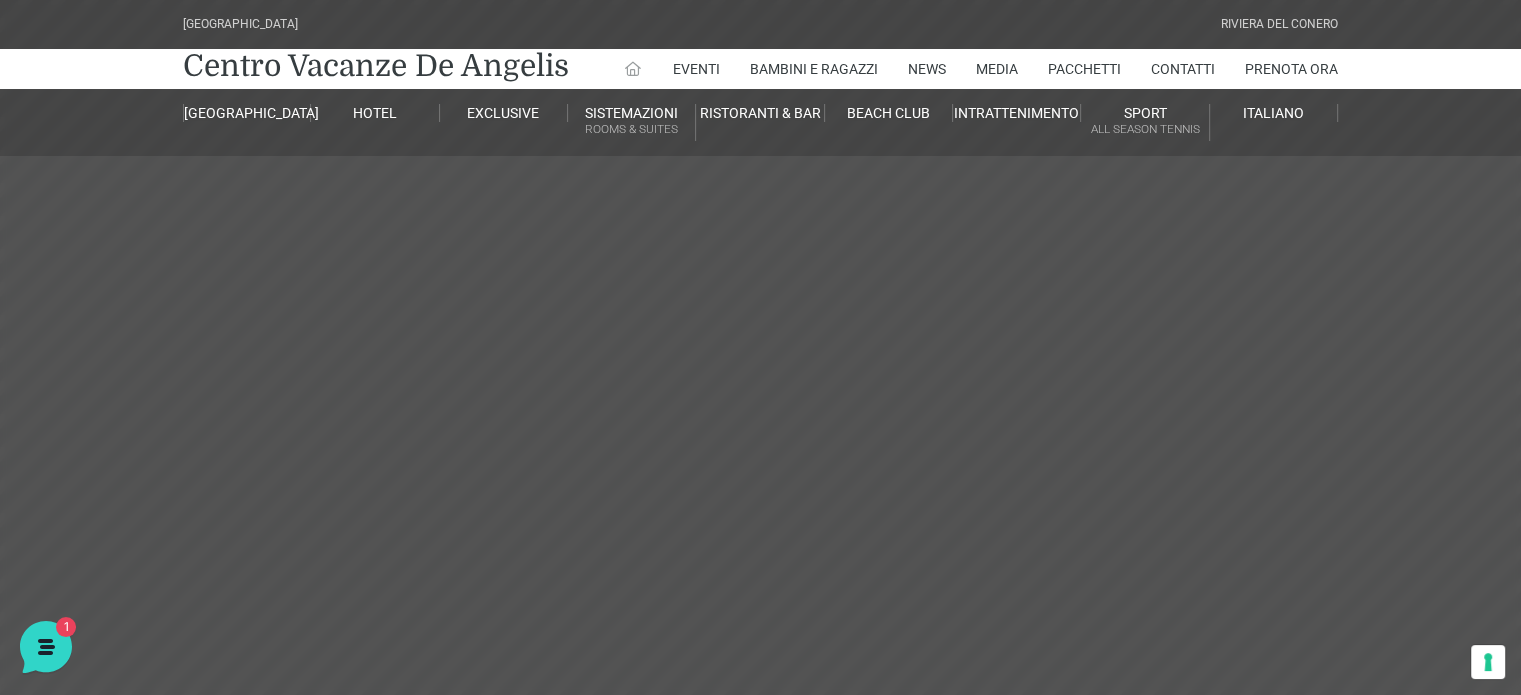 click at bounding box center [633, 69] 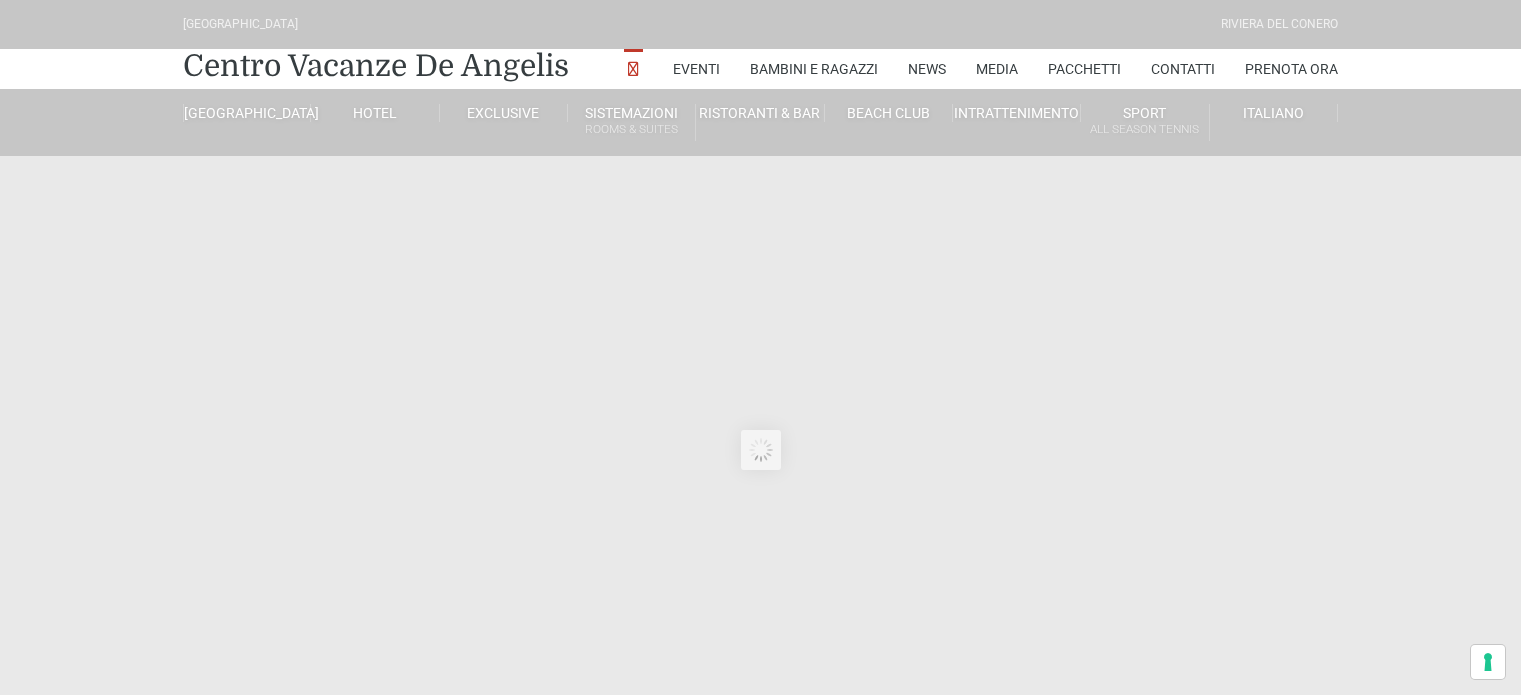 scroll, scrollTop: 0, scrollLeft: 0, axis: both 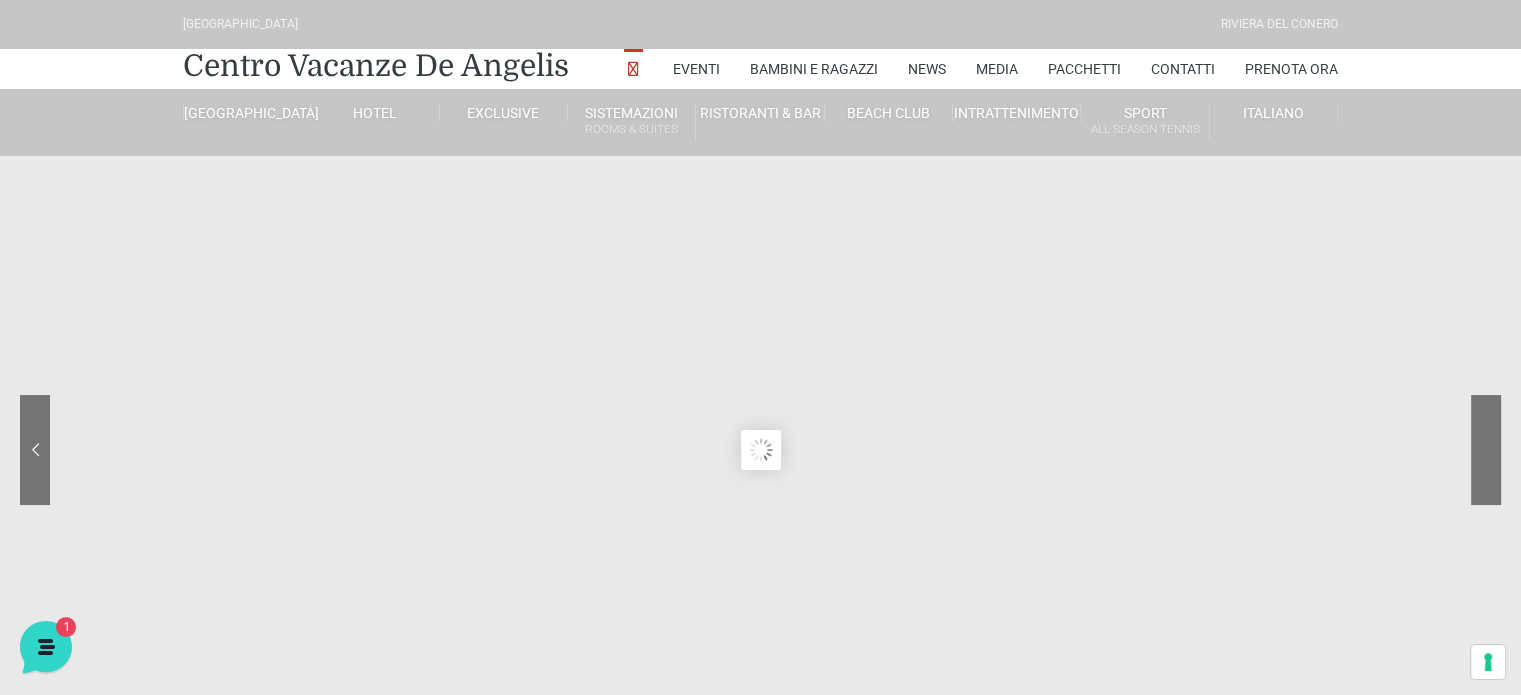 click 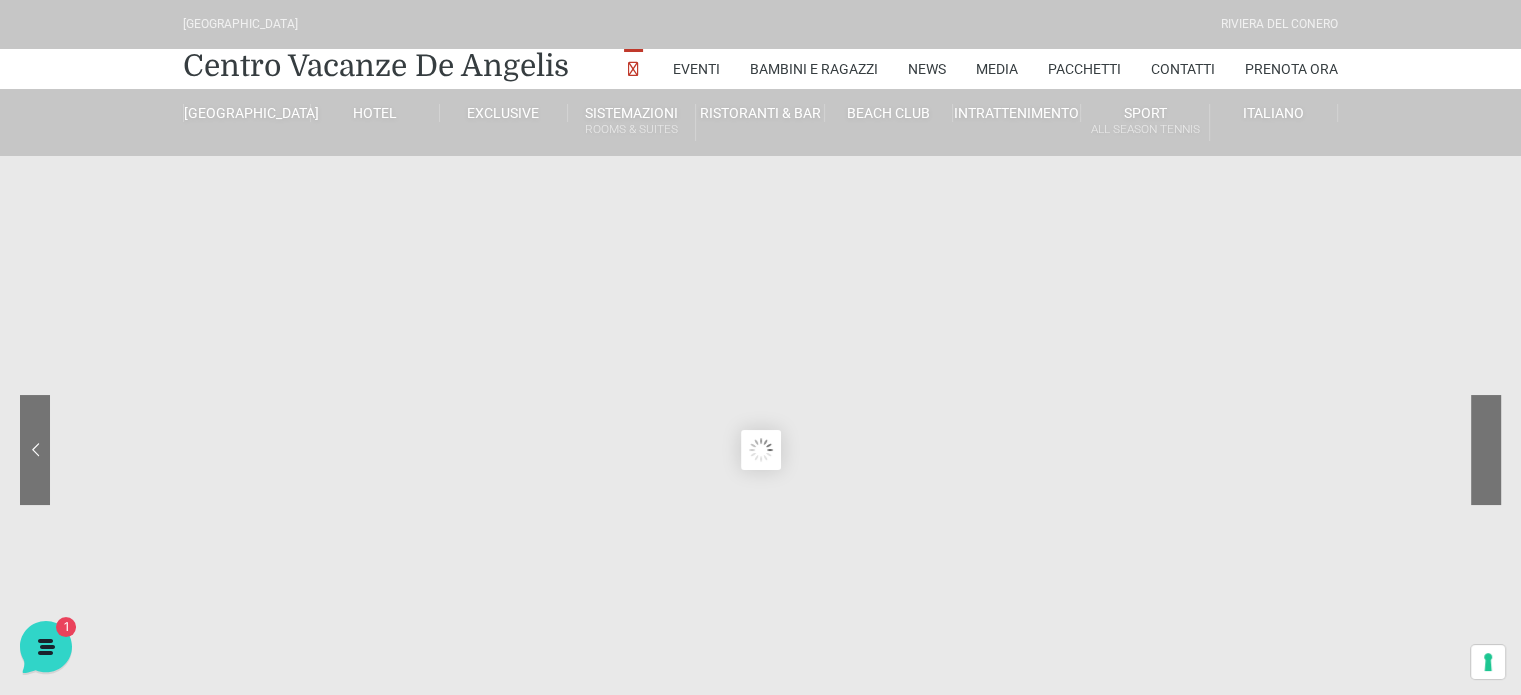 click 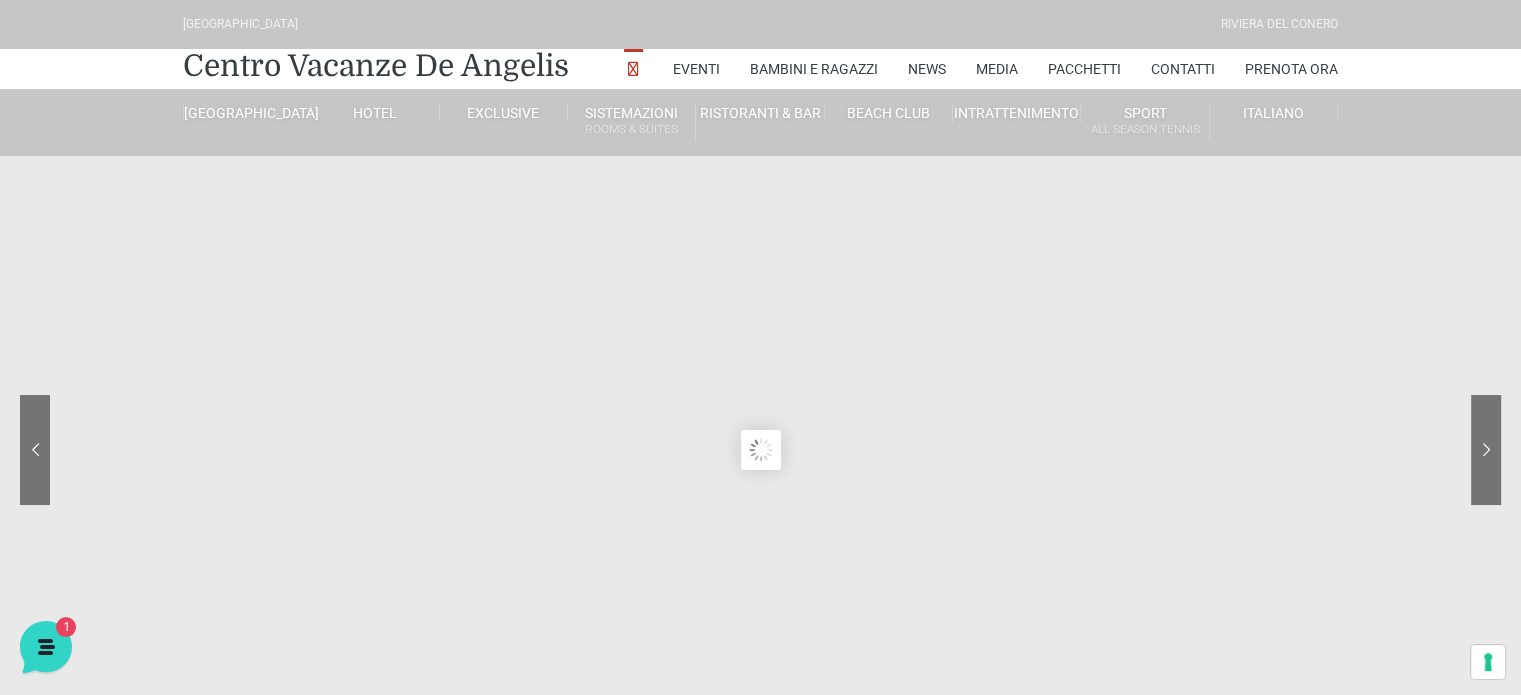 scroll, scrollTop: 608, scrollLeft: 0, axis: vertical 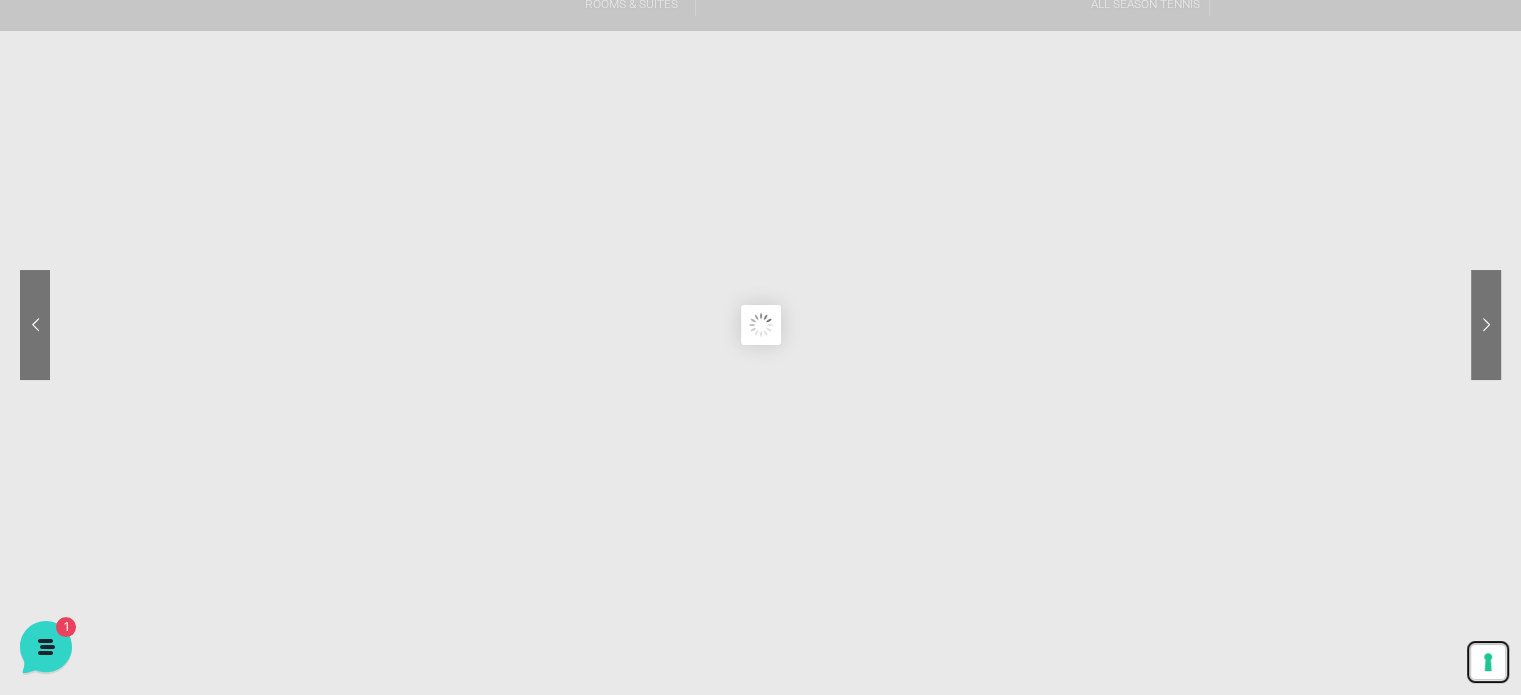 click on "Le tue preferenze relative al consenso per le tecnologie di tracciamento" at bounding box center [1488, 662] 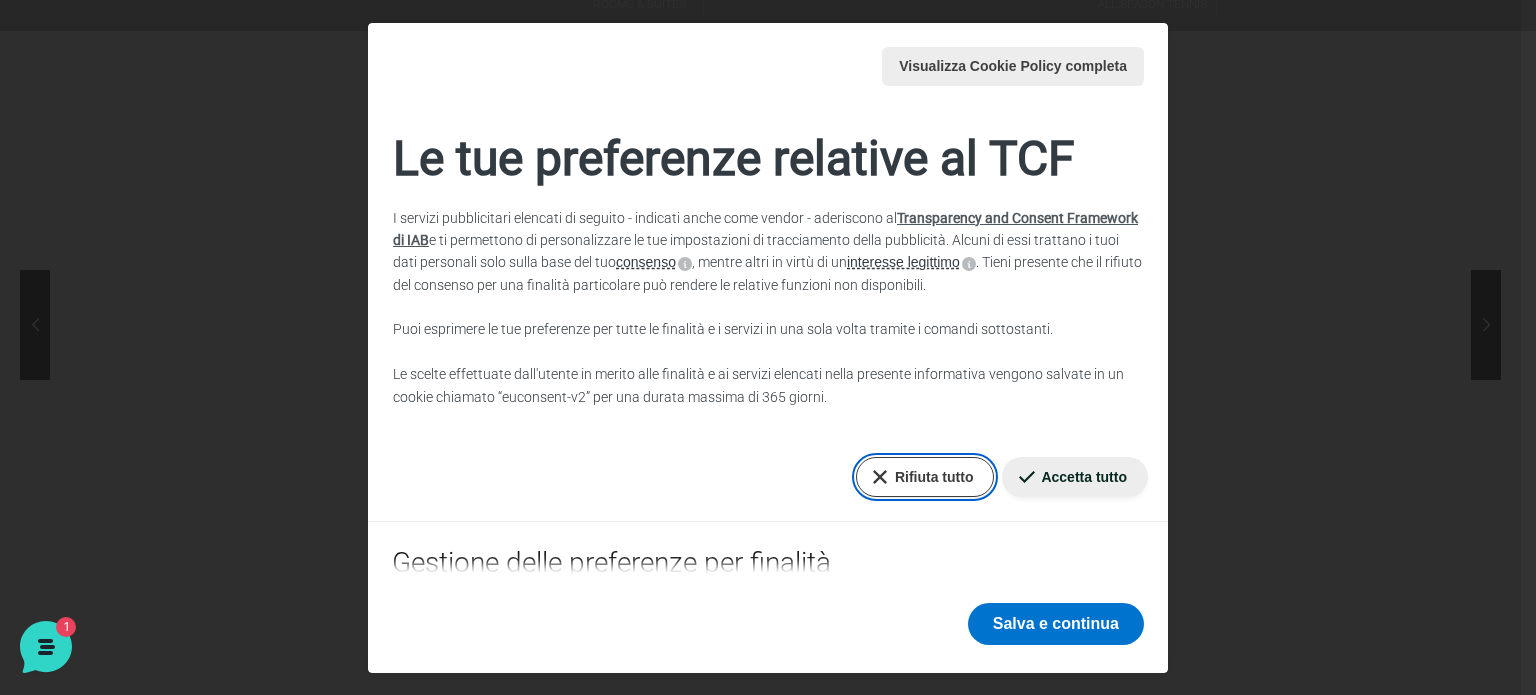 click on "Rifiuta tutto" at bounding box center [925, 477] 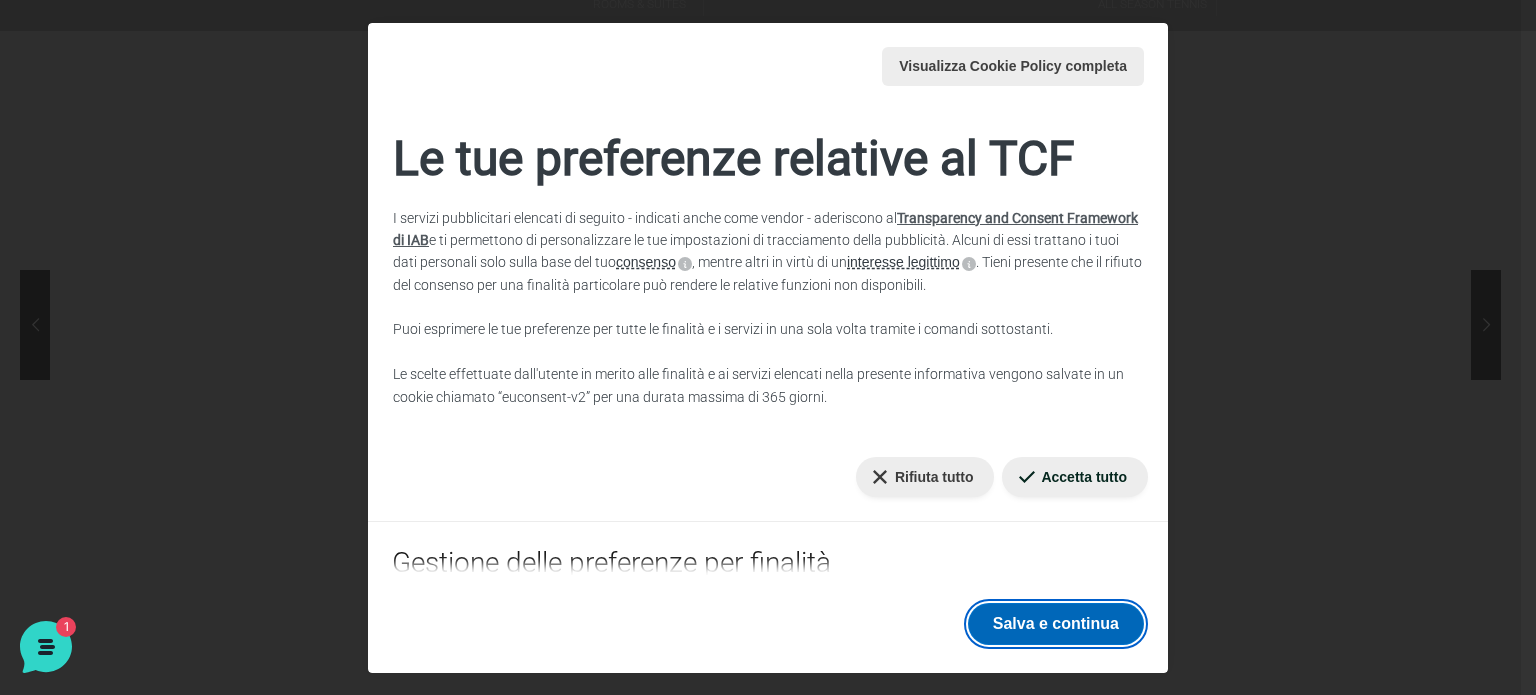 click on "Salva e continua" at bounding box center [1056, 624] 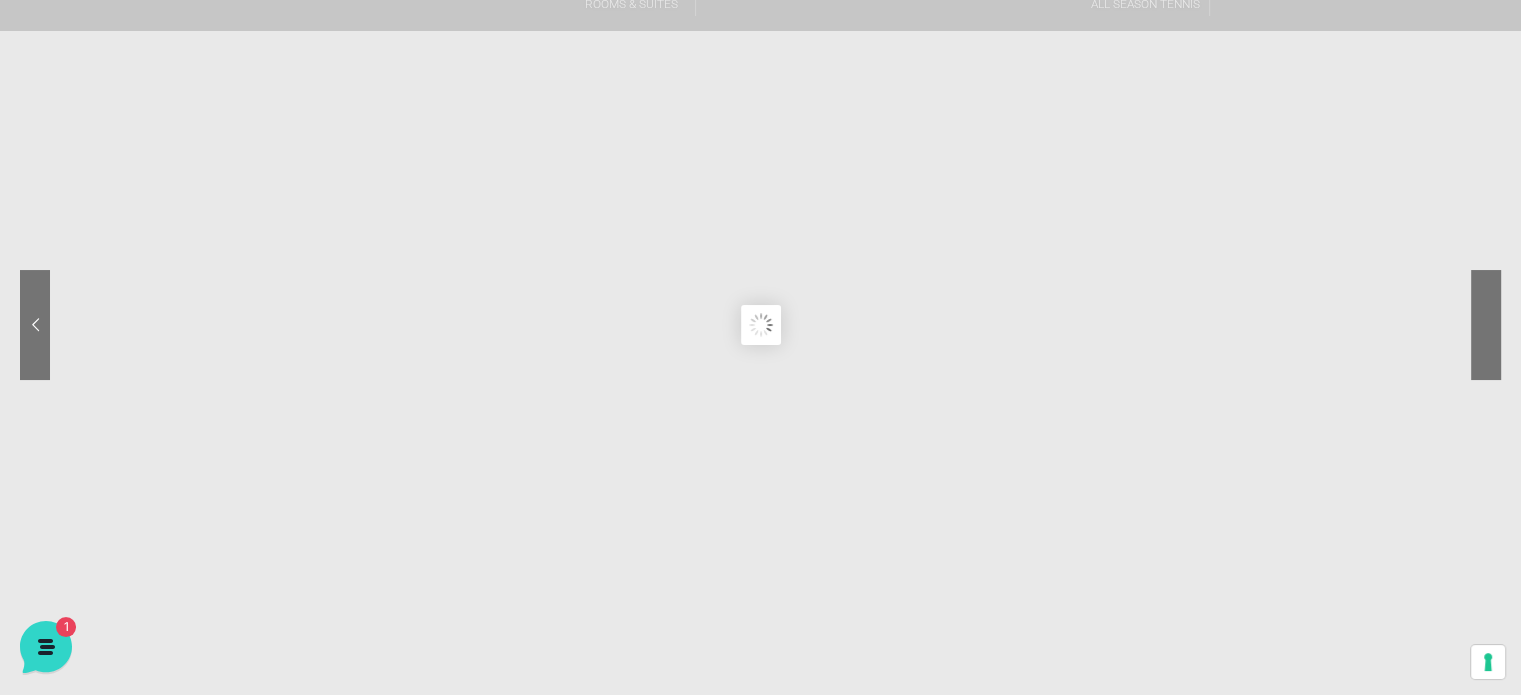 click 